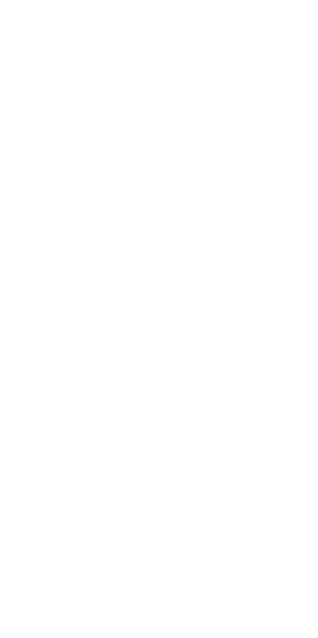 scroll, scrollTop: 0, scrollLeft: 0, axis: both 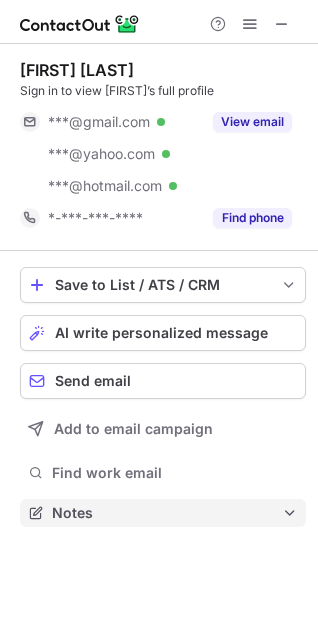 click on "Notes" at bounding box center [167, 513] 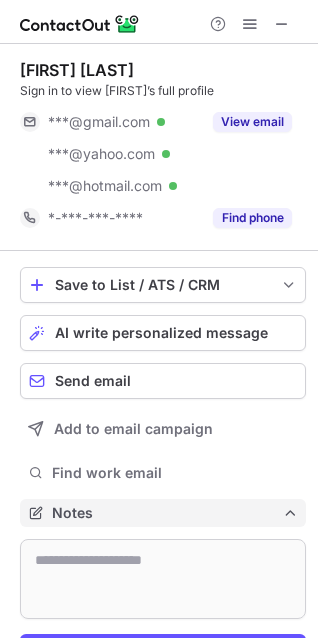 scroll, scrollTop: 10, scrollLeft: 10, axis: both 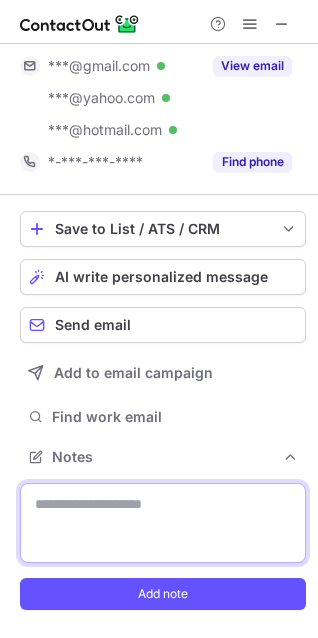 click at bounding box center [163, 523] 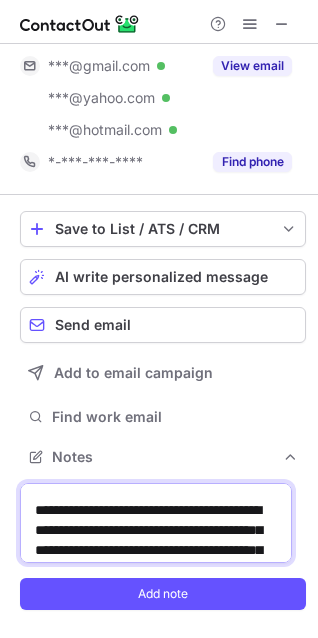 scroll, scrollTop: 0, scrollLeft: 0, axis: both 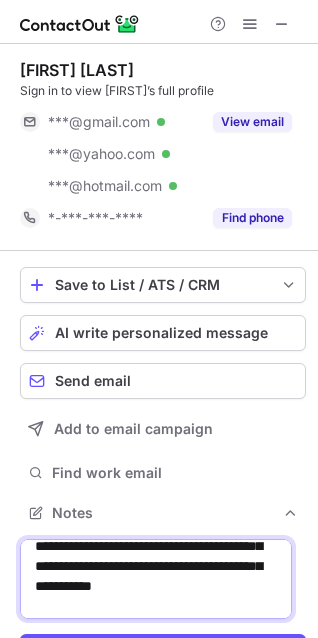 click on "**********" at bounding box center (156, 579) 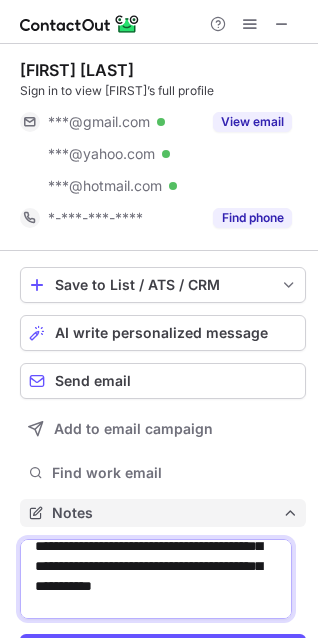 scroll, scrollTop: 56, scrollLeft: 0, axis: vertical 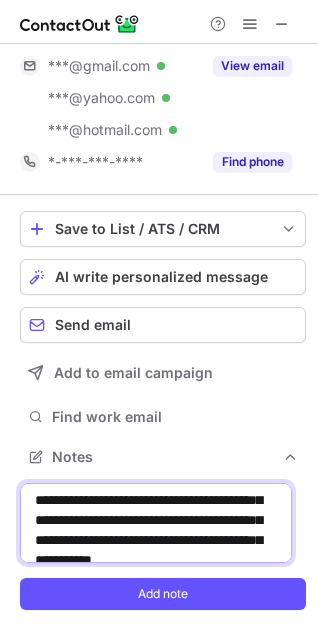 drag, startPoint x: 38, startPoint y: 519, endPoint x: 154, endPoint y: 523, distance: 116.06895 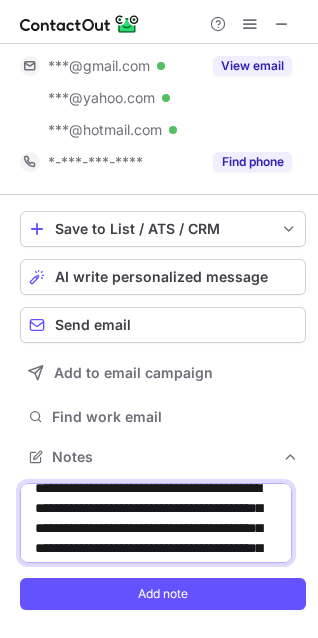 drag, startPoint x: 136, startPoint y: 498, endPoint x: 230, endPoint y: 507, distance: 94.42987 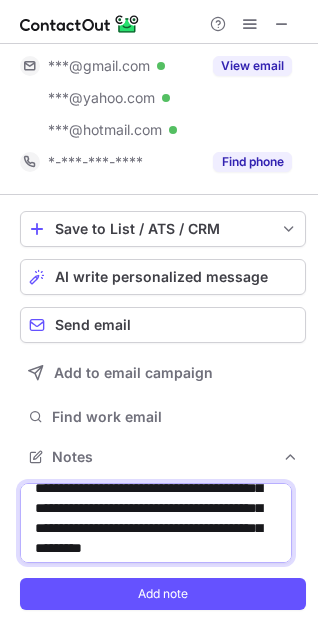 scroll, scrollTop: 21, scrollLeft: 0, axis: vertical 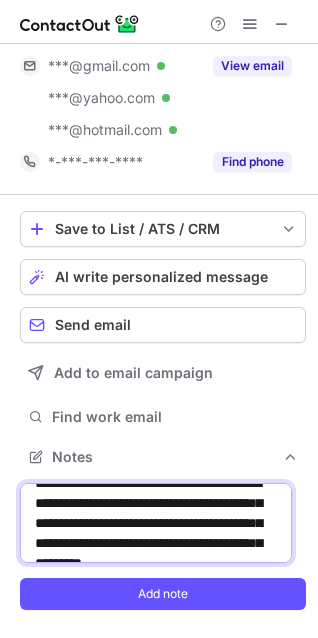 drag, startPoint x: 94, startPoint y: 523, endPoint x: 29, endPoint y: 529, distance: 65.27634 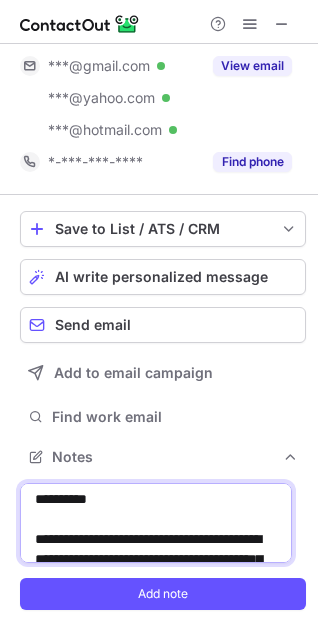 scroll, scrollTop: 64, scrollLeft: 0, axis: vertical 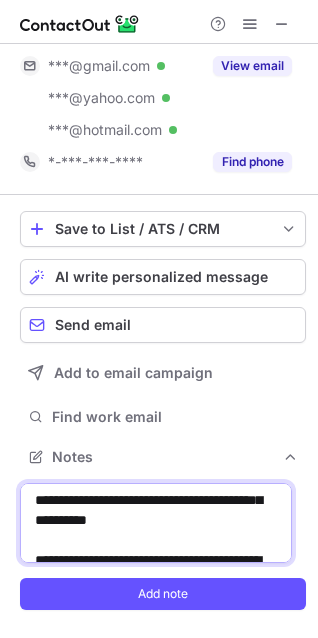 drag, startPoint x: 192, startPoint y: 527, endPoint x: 87, endPoint y: 505, distance: 107.28001 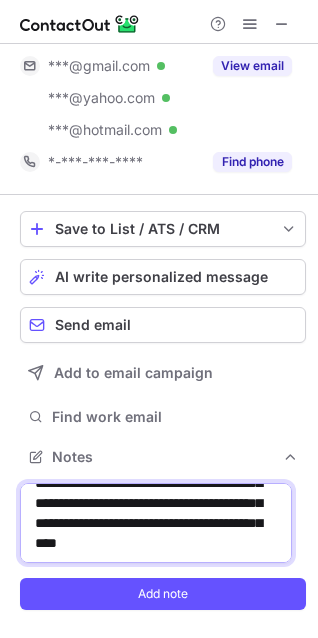 scroll, scrollTop: 41, scrollLeft: 0, axis: vertical 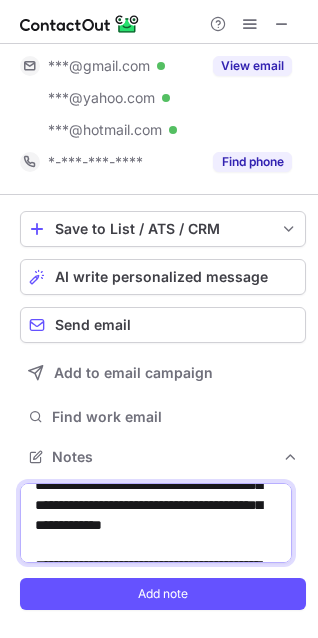click on "**********" at bounding box center (156, 523) 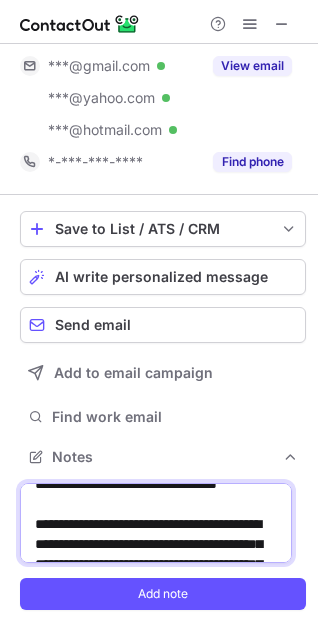scroll, scrollTop: 341, scrollLeft: 0, axis: vertical 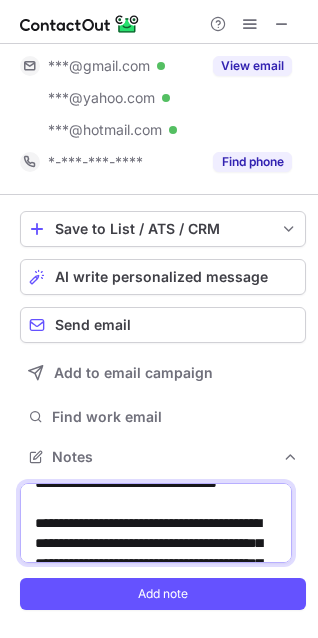 click on "**********" at bounding box center (156, 523) 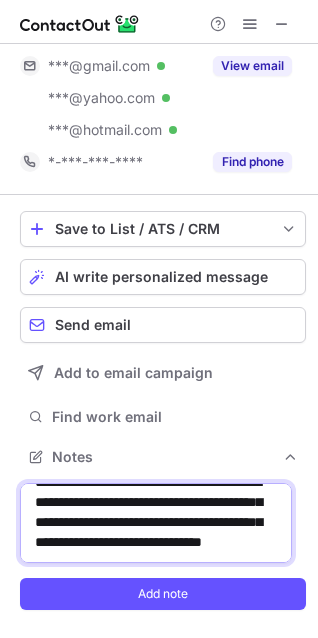 scroll, scrollTop: 388, scrollLeft: 0, axis: vertical 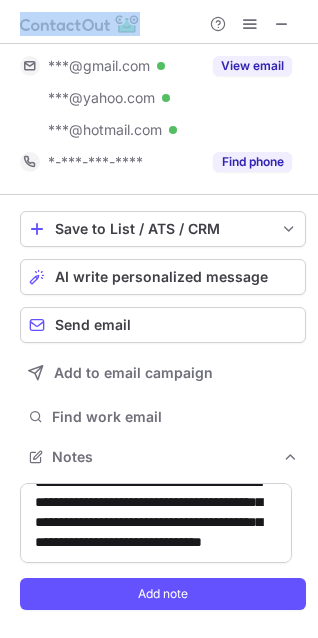 click at bounding box center [159, 22] 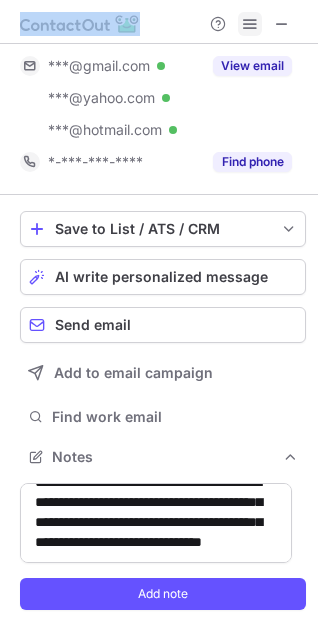 click at bounding box center [250, 24] 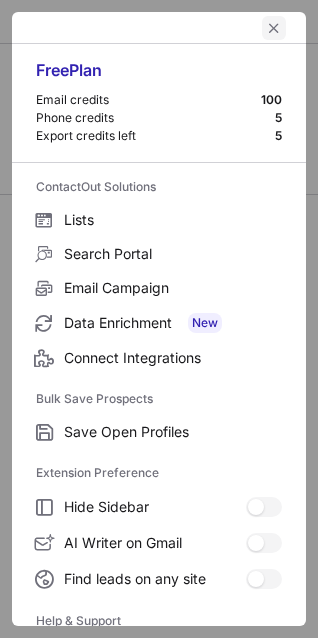 click at bounding box center [274, 28] 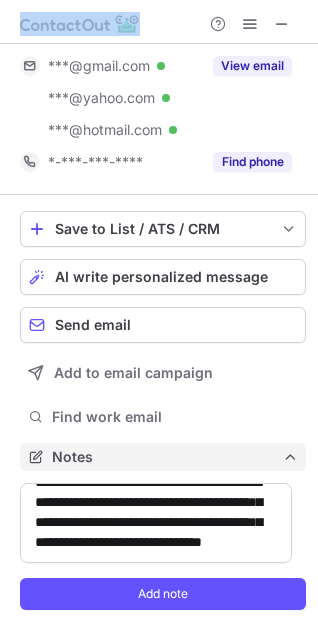 click at bounding box center (290, 457) 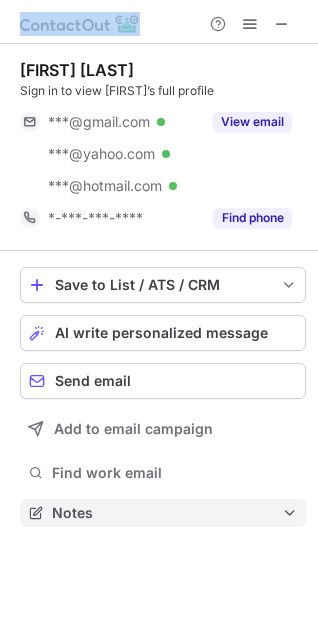 scroll, scrollTop: 10, scrollLeft: 10, axis: both 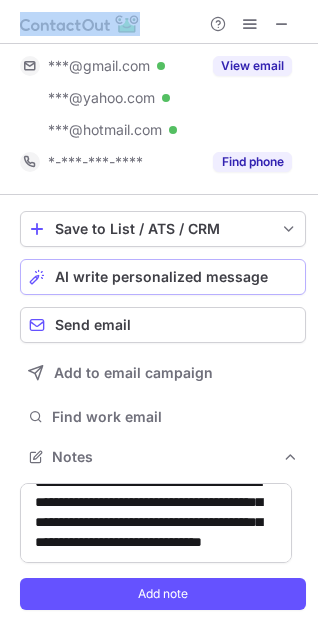 click on "AI write personalized message" at bounding box center [161, 277] 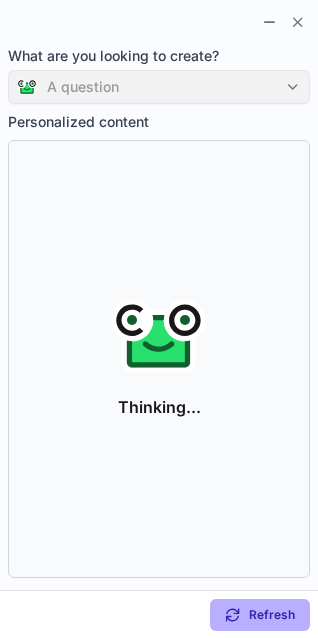 click on "A question" at bounding box center (159, 87) 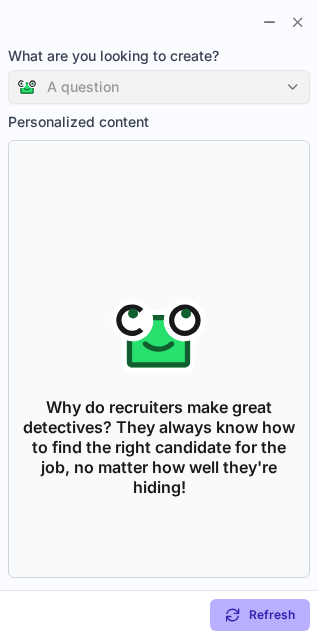 click on "A question" at bounding box center [159, 87] 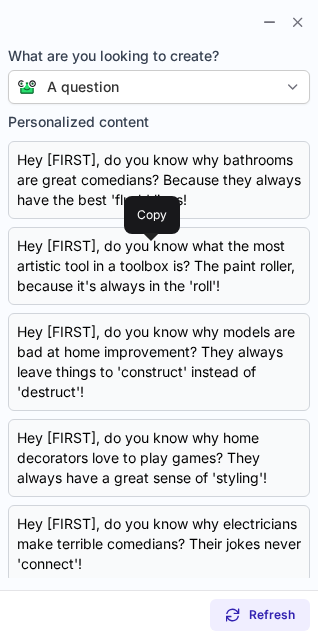 scroll, scrollTop: 474, scrollLeft: 0, axis: vertical 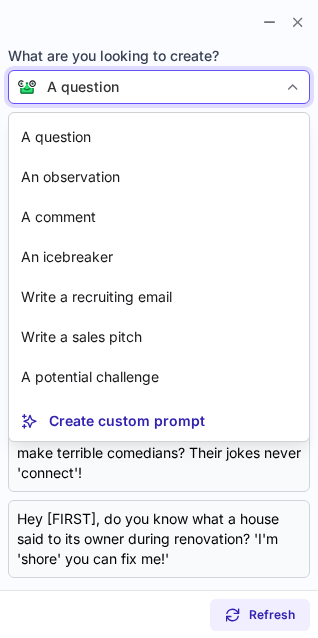 click on "A question" at bounding box center (157, 87) 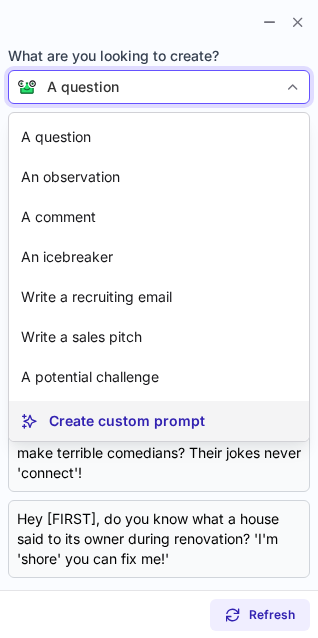 click on "Create custom prompt" at bounding box center [127, 421] 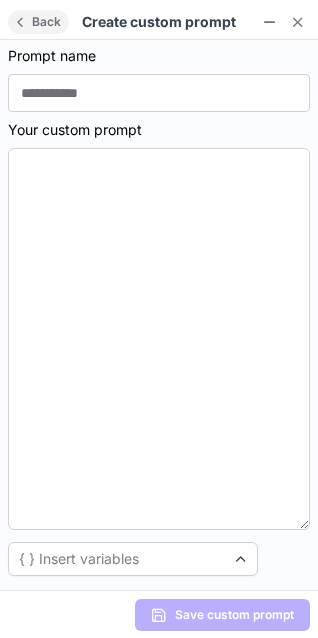 click at bounding box center (20, 22) 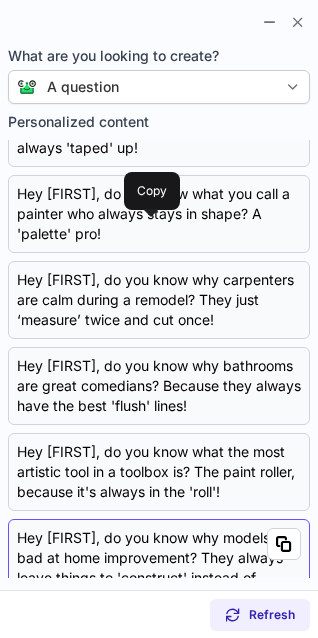 scroll, scrollTop: 0, scrollLeft: 0, axis: both 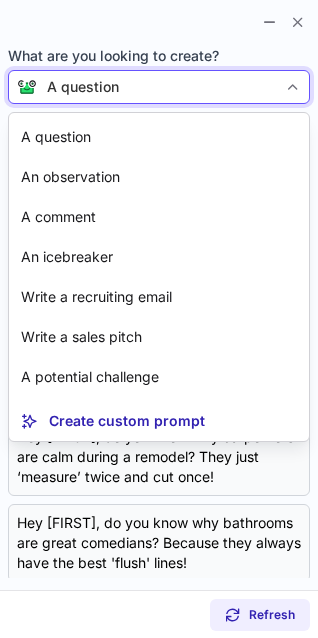 click on "A question" at bounding box center [157, 87] 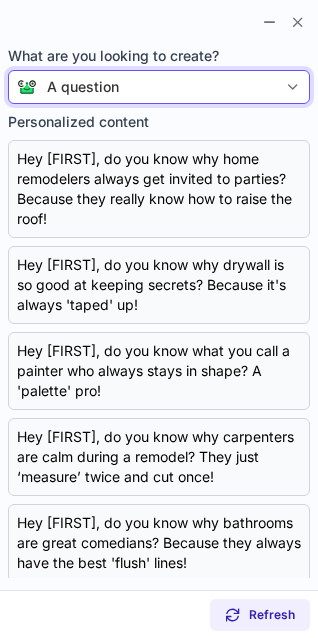 click on "A question" at bounding box center [157, 87] 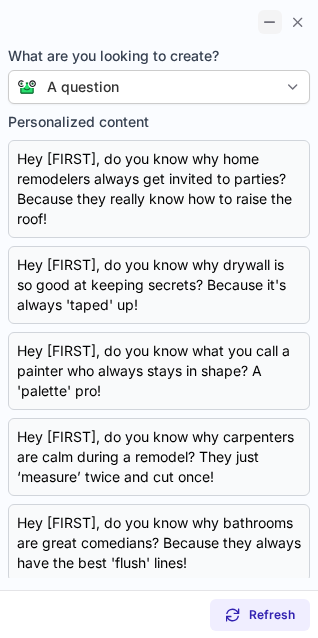click at bounding box center (270, 22) 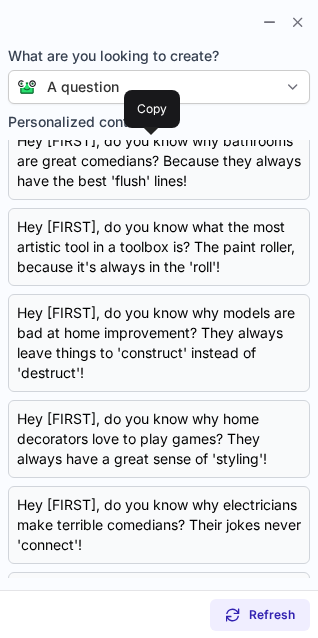 scroll, scrollTop: 474, scrollLeft: 0, axis: vertical 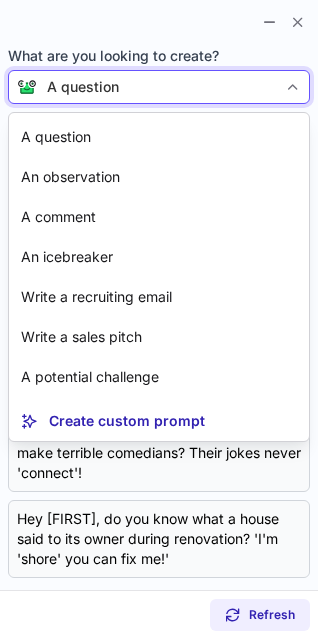 click on "A question" at bounding box center (157, 87) 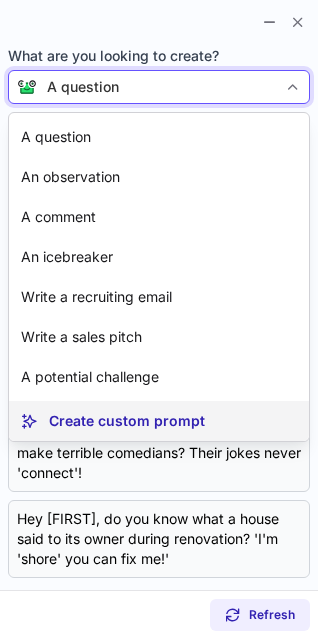 click on "Create custom prompt" at bounding box center [127, 421] 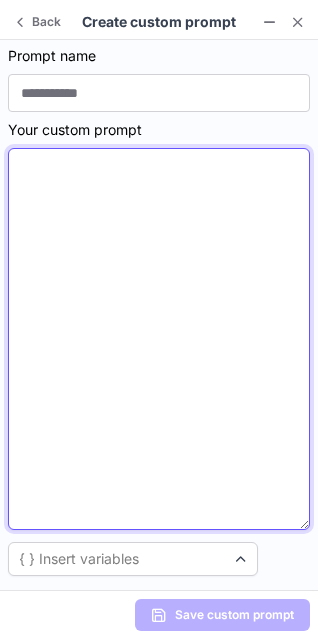 click at bounding box center [159, 339] 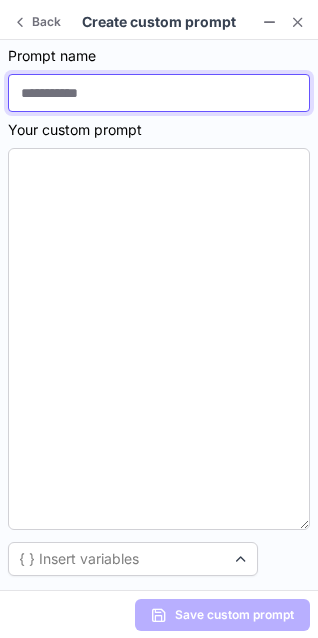 click at bounding box center [159, 93] 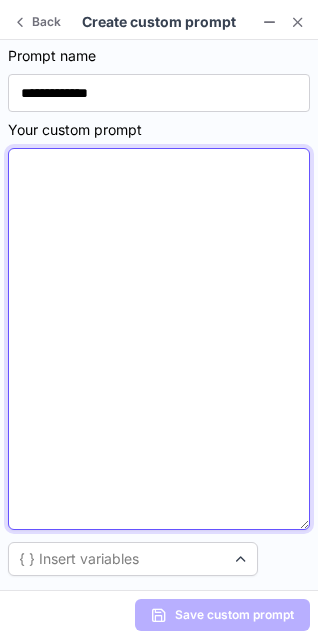 click at bounding box center (159, 339) 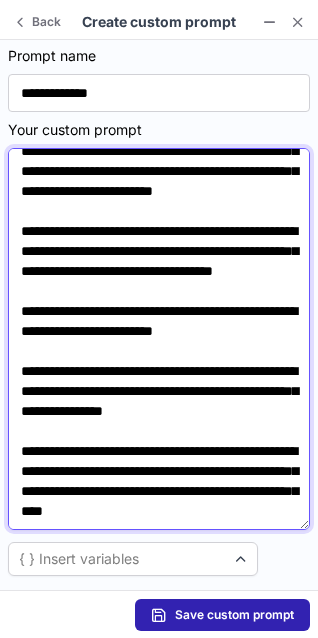 scroll, scrollTop: 0, scrollLeft: 0, axis: both 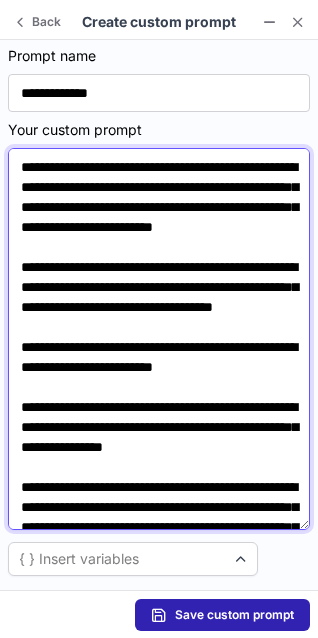 drag, startPoint x: 59, startPoint y: 188, endPoint x: 155, endPoint y: 190, distance: 96.02083 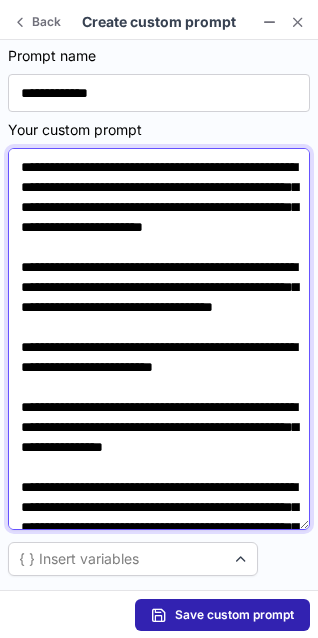 drag, startPoint x: 165, startPoint y: 191, endPoint x: 222, endPoint y: 189, distance: 57.035076 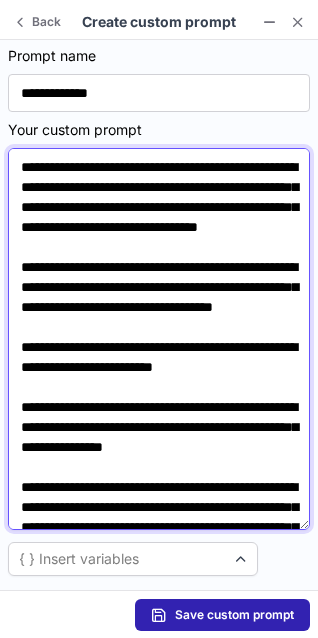 drag, startPoint x: 171, startPoint y: 208, endPoint x: 86, endPoint y: 227, distance: 87.09765 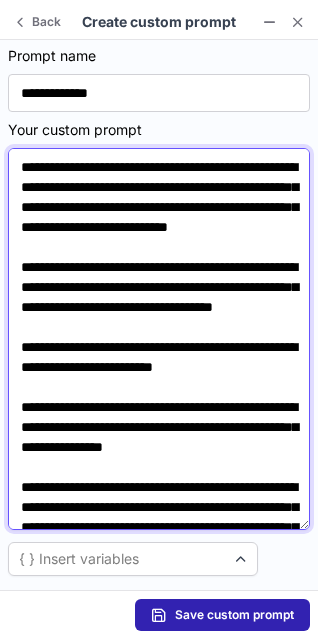 click on "**********" at bounding box center (159, 339) 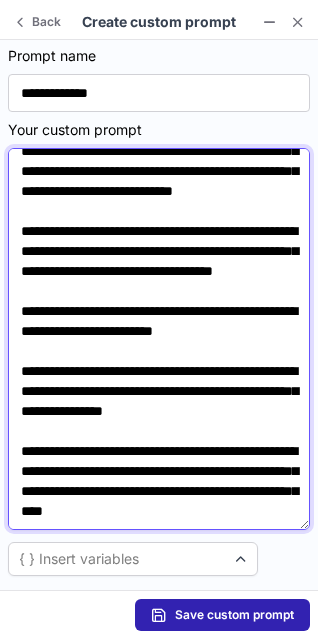 scroll, scrollTop: 97, scrollLeft: 0, axis: vertical 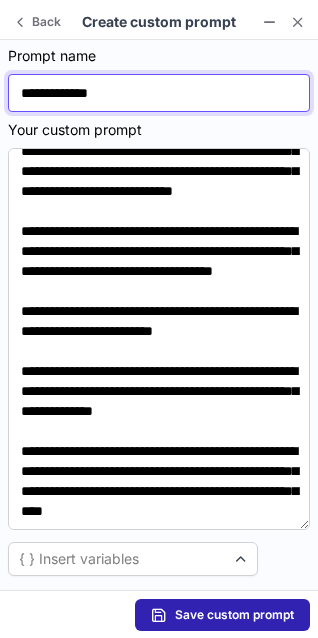 click on "**********" at bounding box center [159, 93] 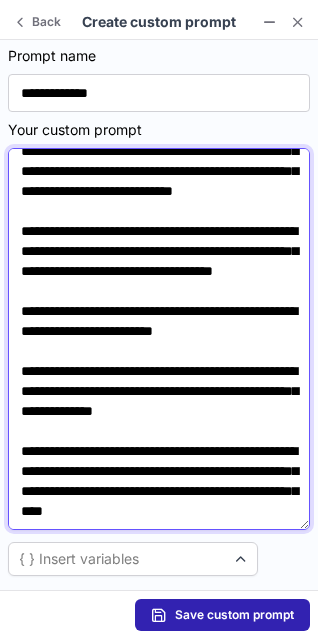 click on "**********" at bounding box center (159, 339) 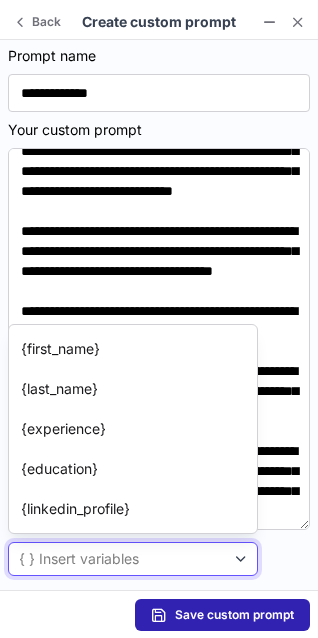 click on "{ } Insert variables" at bounding box center (79, 559) 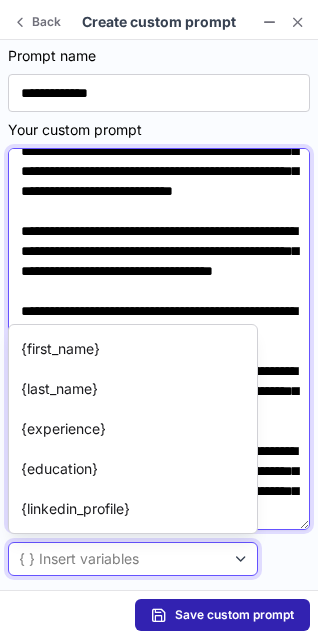 click on "**********" at bounding box center [159, 339] 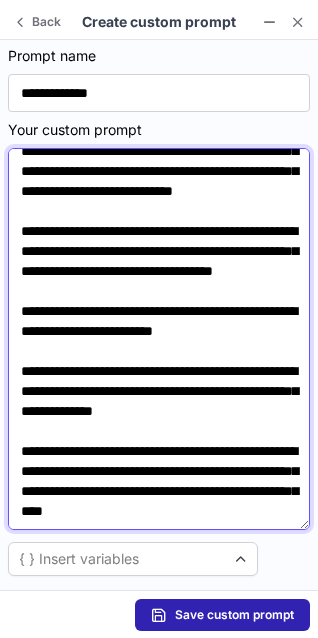 scroll, scrollTop: 196, scrollLeft: 0, axis: vertical 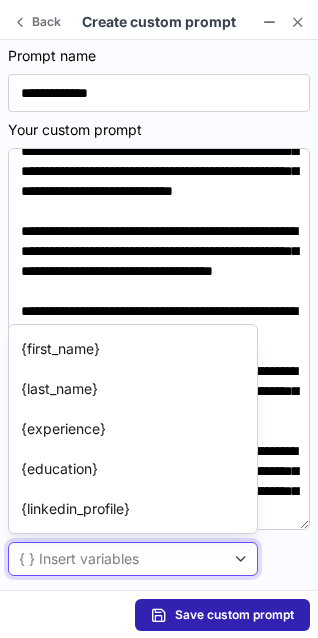 click on "{ } Insert variables" at bounding box center (79, 559) 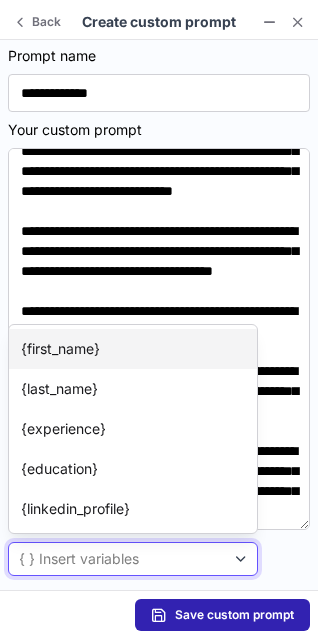 click on "{first_name}" at bounding box center [60, 349] 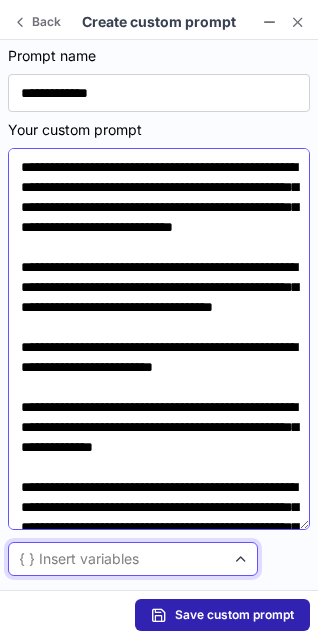 scroll, scrollTop: 176, scrollLeft: 0, axis: vertical 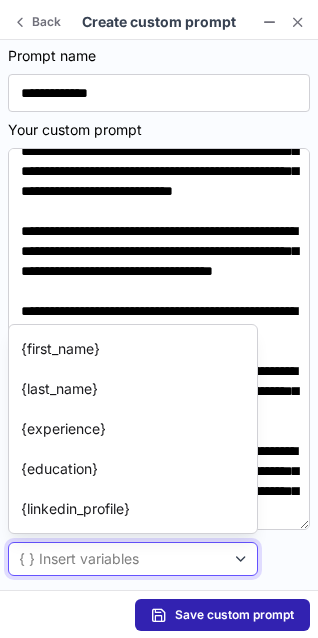 click on "{ } Insert variables" at bounding box center (79, 559) 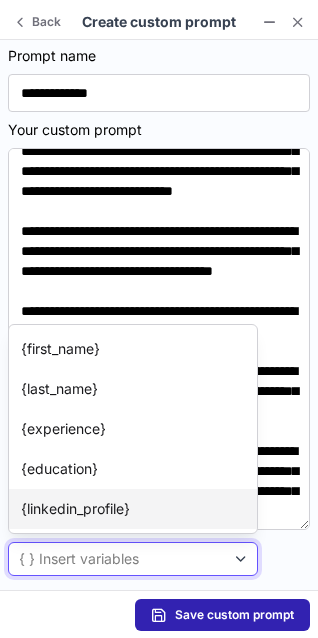 click on "{linkedin_profile}" at bounding box center [75, 509] 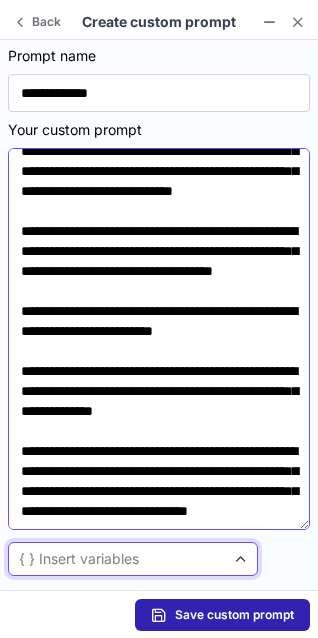 scroll, scrollTop: 0, scrollLeft: 0, axis: both 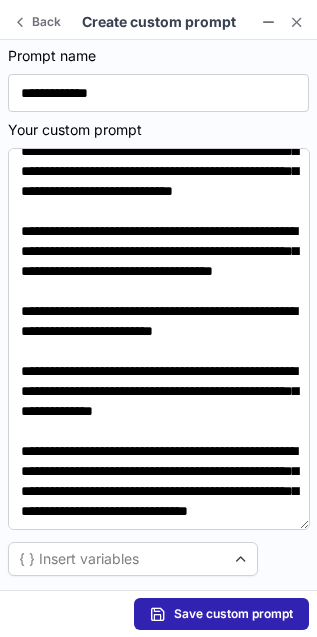 click on "Save custom prompt" at bounding box center [233, 614] 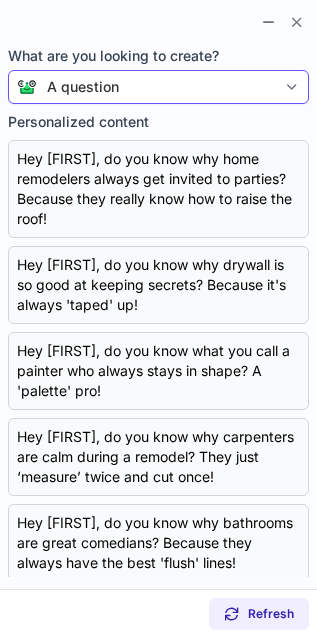 click on "A question" at bounding box center (158, 87) 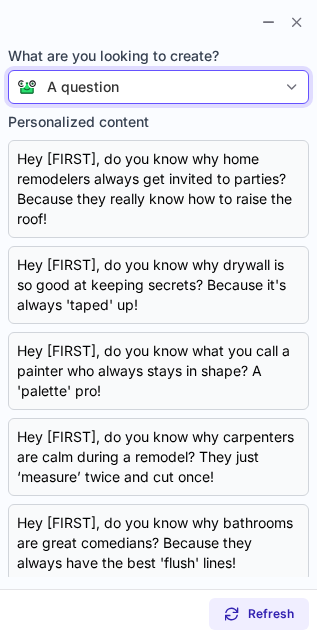 click on "A question" at bounding box center [158, 87] 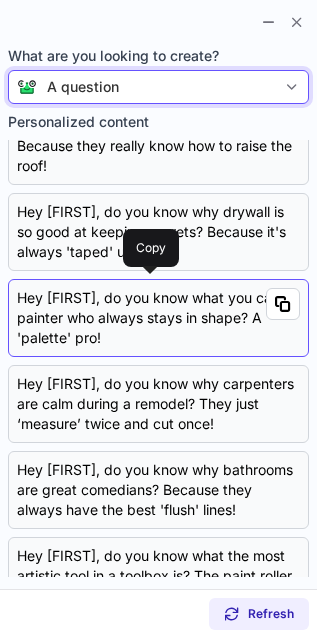 scroll, scrollTop: 0, scrollLeft: 0, axis: both 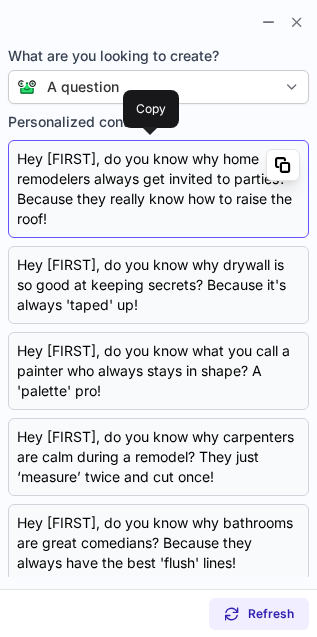 click at bounding box center [283, 165] 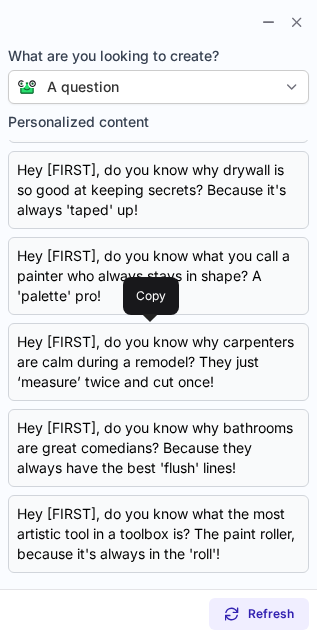 scroll, scrollTop: 475, scrollLeft: 0, axis: vertical 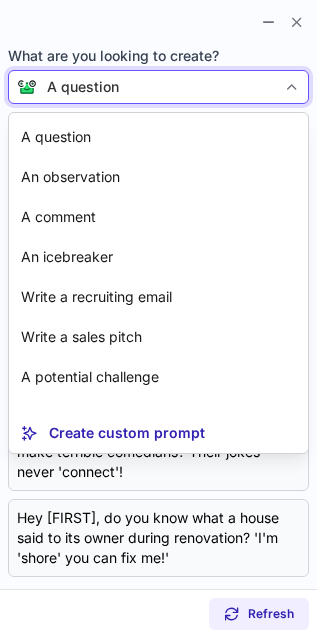click on "A question" at bounding box center [83, 87] 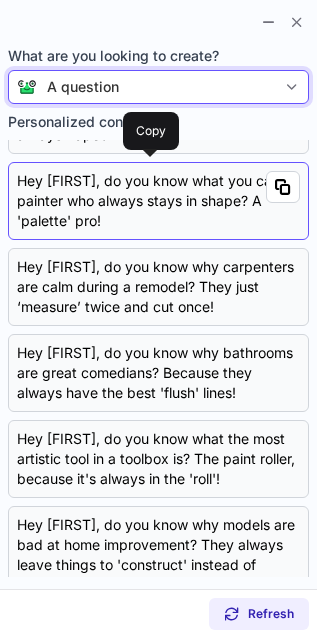 scroll, scrollTop: 0, scrollLeft: 0, axis: both 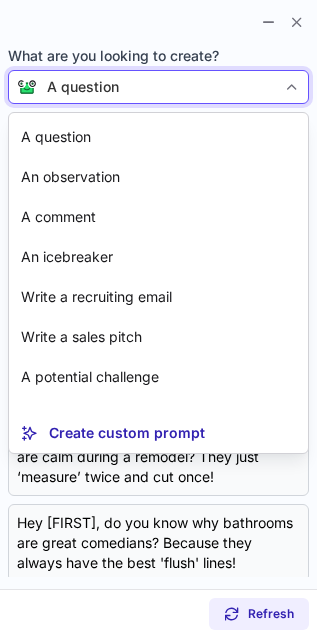 click on "A question" at bounding box center [83, 87] 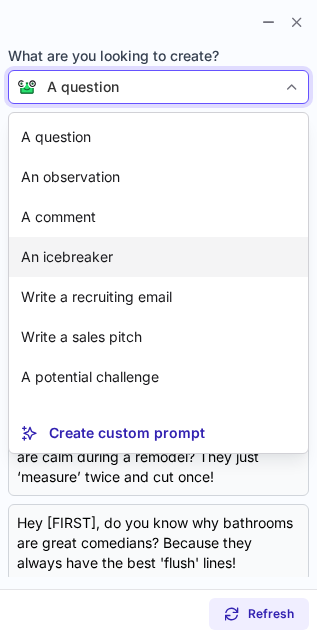 scroll, scrollTop: 35, scrollLeft: 0, axis: vertical 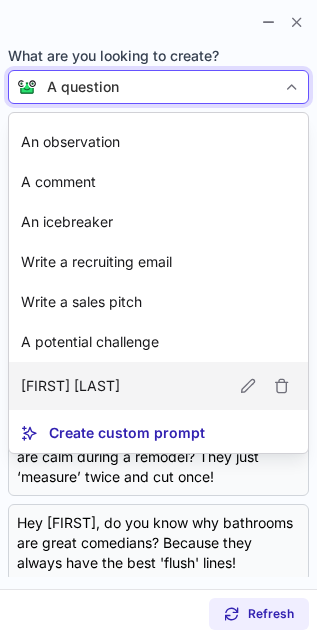 click on "[FIRST] [LAST]" at bounding box center (158, 386) 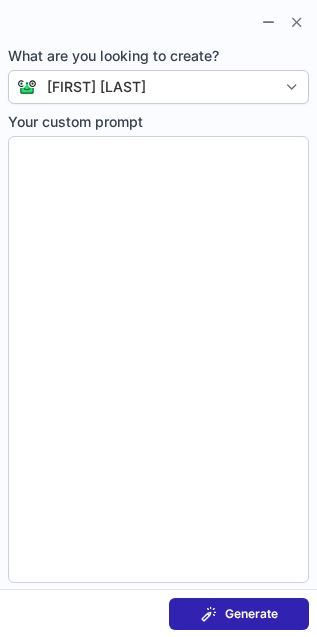 type on "**********" 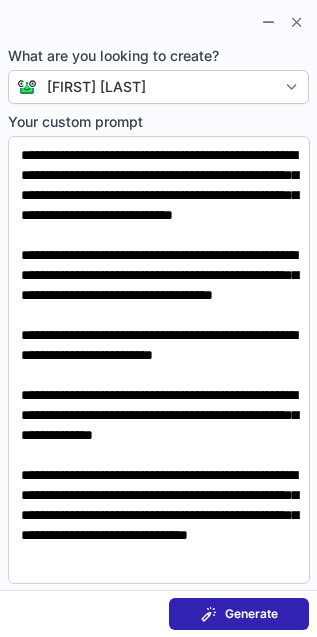click on "Generate" at bounding box center [251, 614] 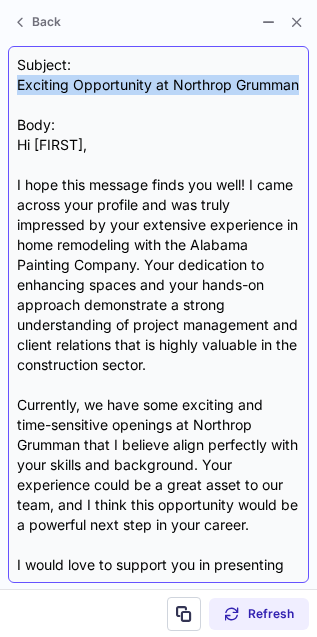 drag, startPoint x: 13, startPoint y: 81, endPoint x: 107, endPoint y: 97, distance: 95.35198 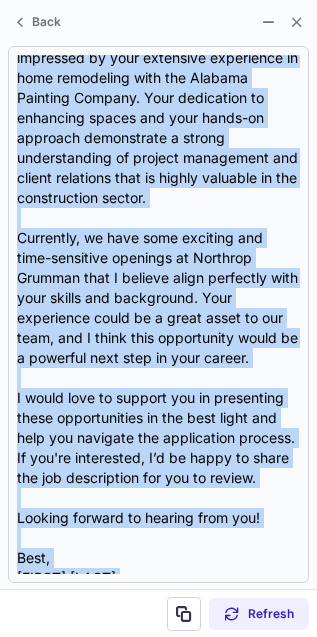 scroll, scrollTop: 260, scrollLeft: 0, axis: vertical 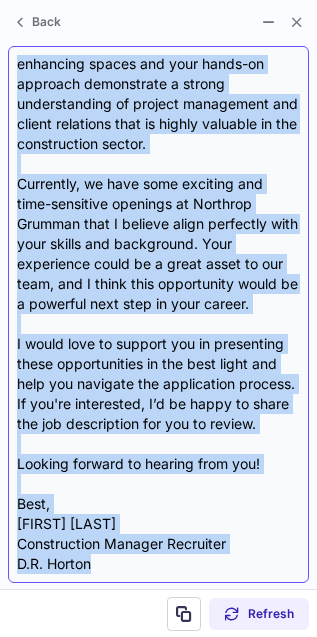 drag, startPoint x: 20, startPoint y: 158, endPoint x: 153, endPoint y: 568, distance: 431.03247 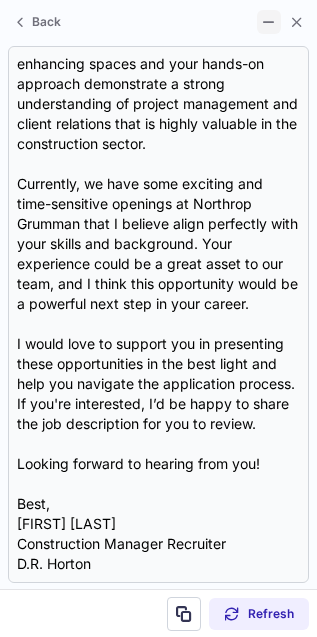 click at bounding box center (269, 22) 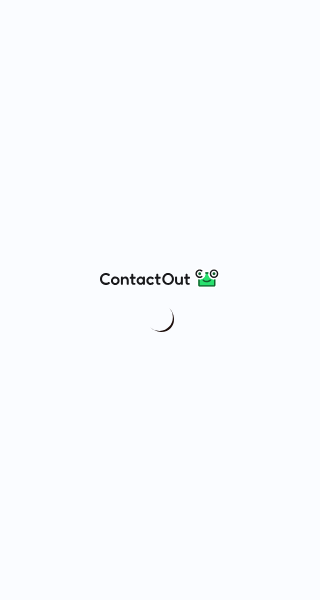 scroll, scrollTop: 0, scrollLeft: 0, axis: both 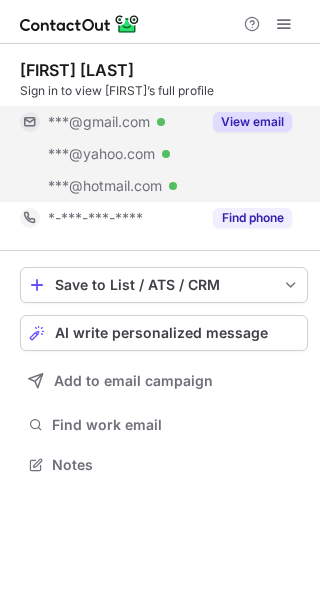 click on "View email" at bounding box center (252, 122) 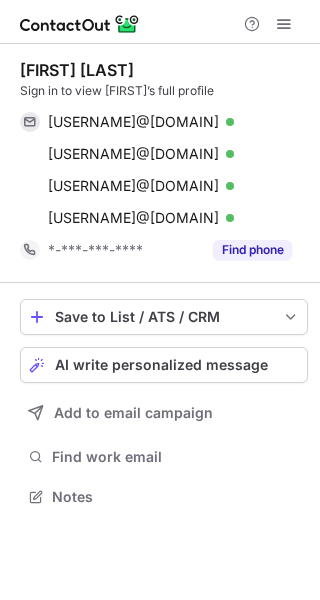 scroll, scrollTop: 10, scrollLeft: 10, axis: both 